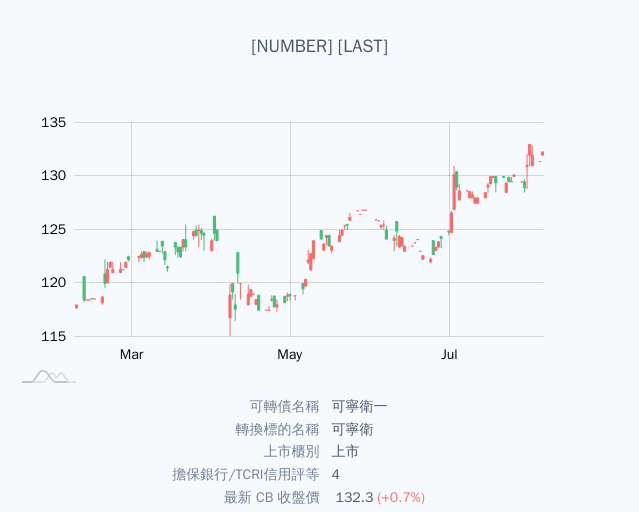 scroll, scrollTop: 0, scrollLeft: 0, axis: both 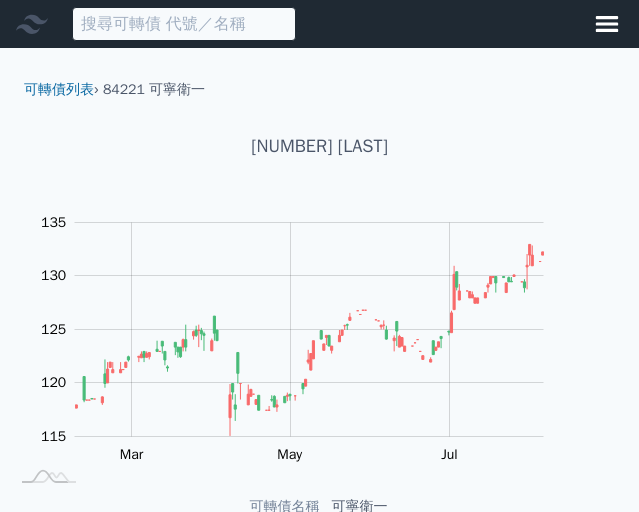 click at bounding box center (184, 24) 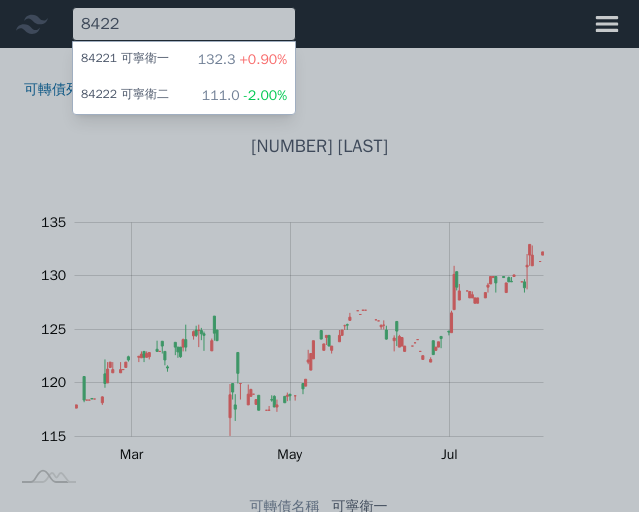 type on "8422" 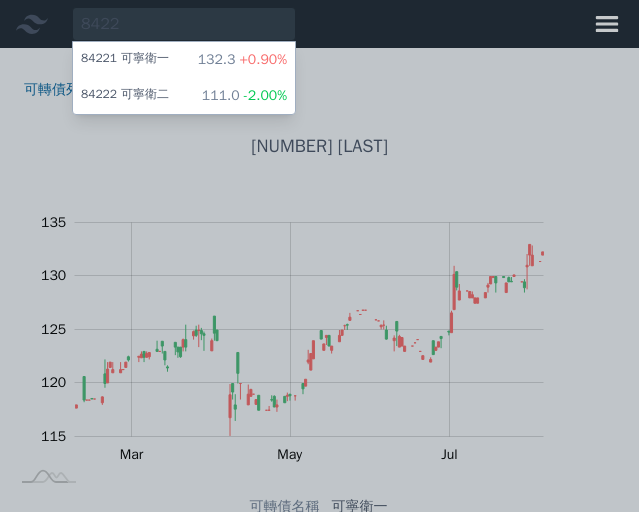 click on "111.0 -2.00%" at bounding box center [244, 96] 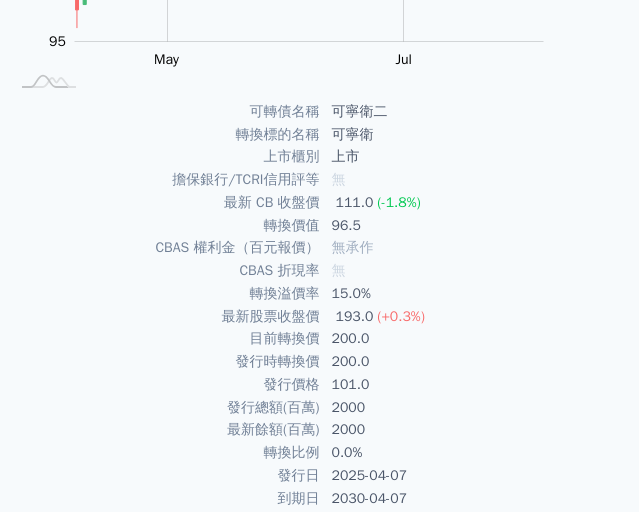 scroll, scrollTop: 0, scrollLeft: 0, axis: both 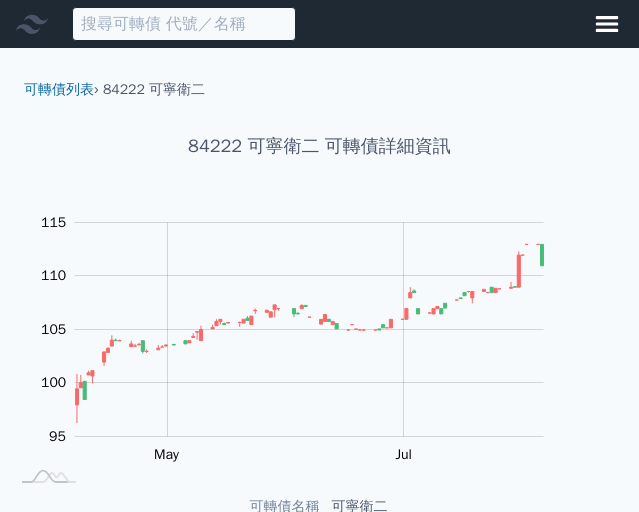 click at bounding box center (184, 24) 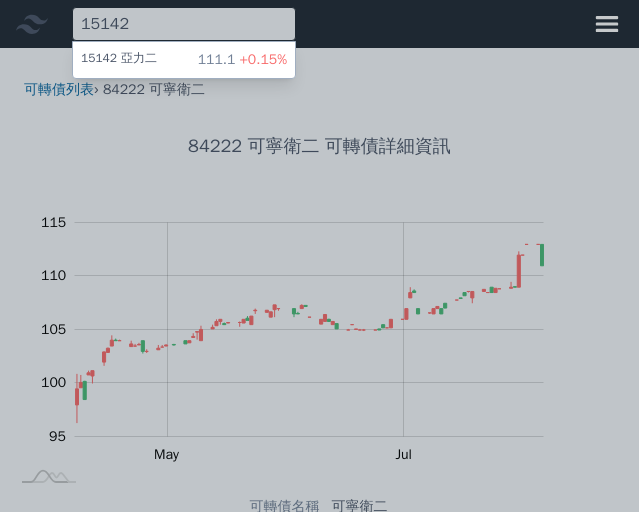 type on "15142" 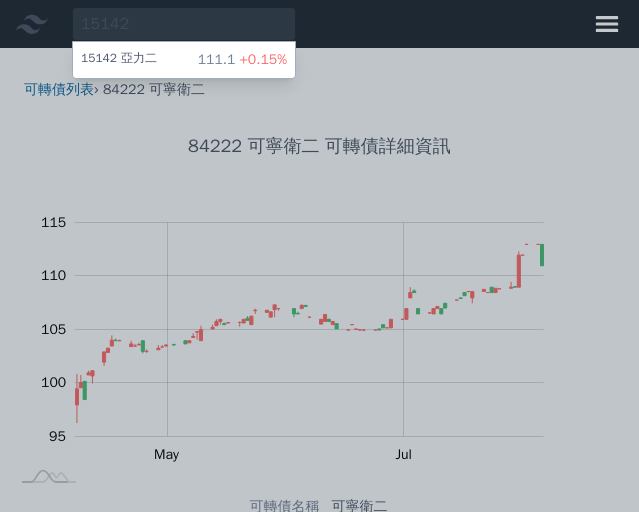 click on "111.1 +0.15%" at bounding box center [242, 60] 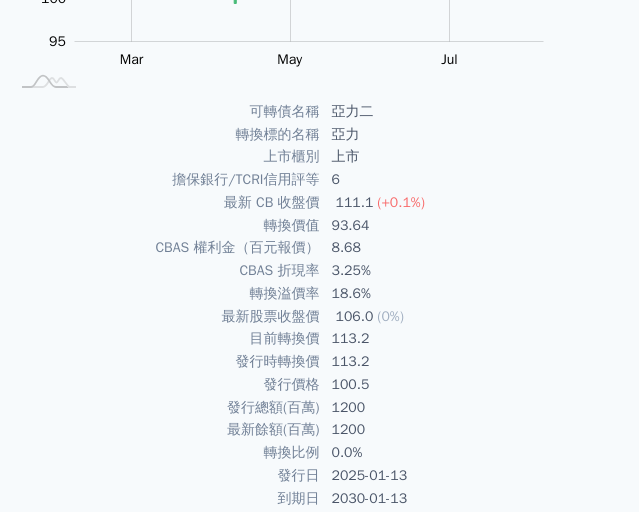 scroll, scrollTop: 0, scrollLeft: 0, axis: both 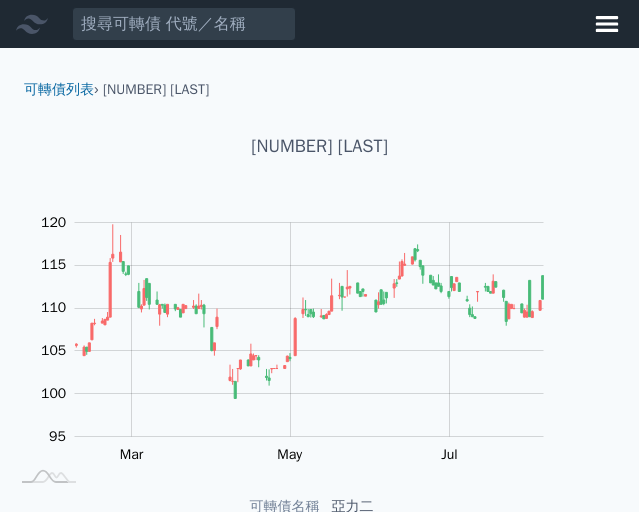 click on "可轉債列表
財務數據" at bounding box center [148, 24] 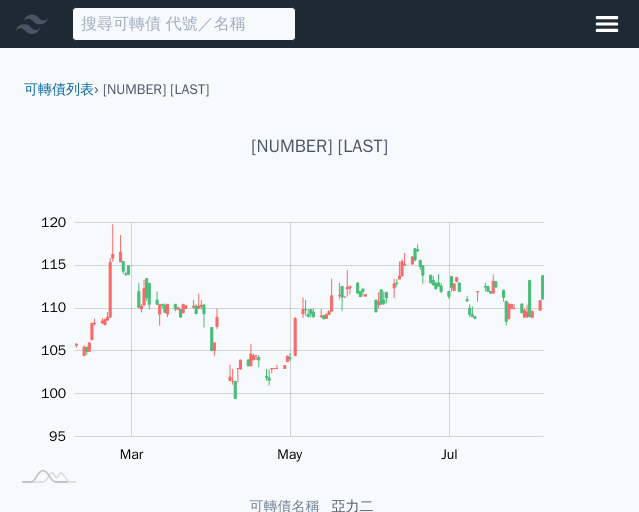 click at bounding box center (184, 24) 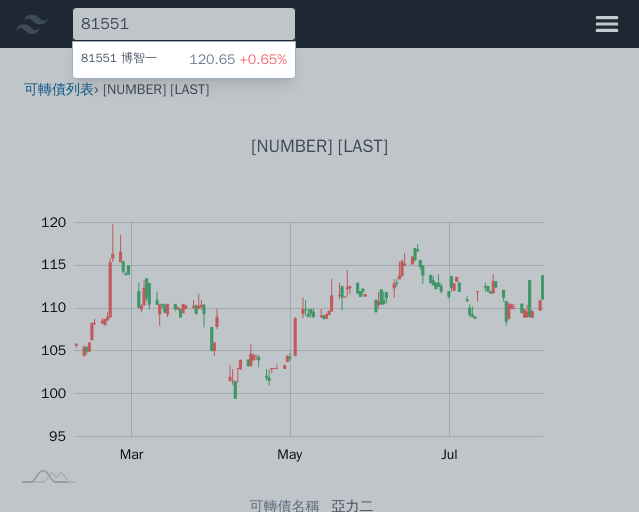 type on "81551" 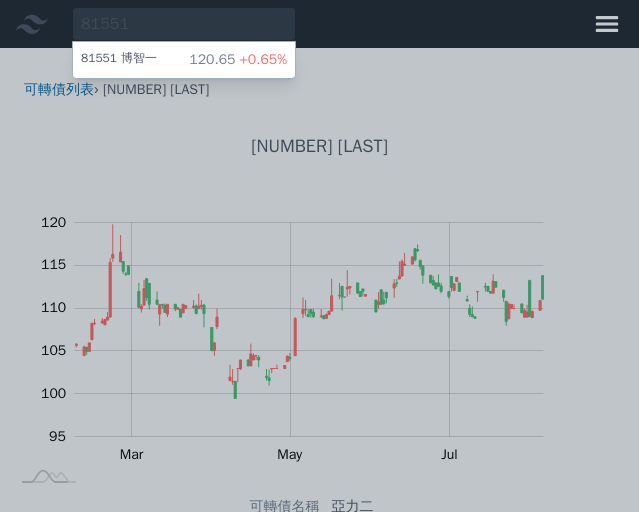 click on "81551 博智一" at bounding box center [119, 60] 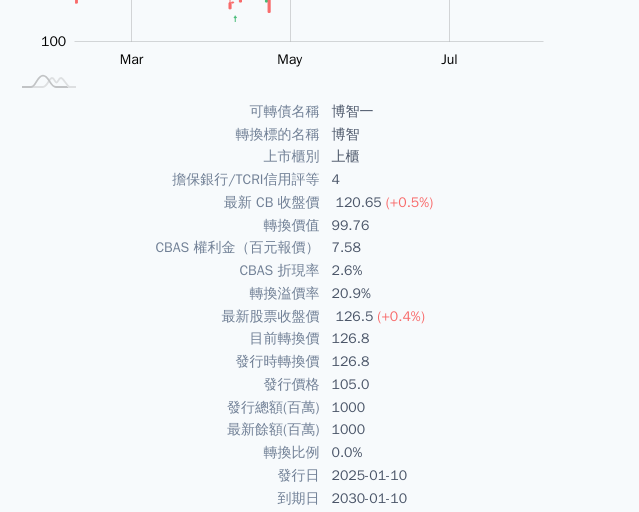 scroll, scrollTop: 0, scrollLeft: 0, axis: both 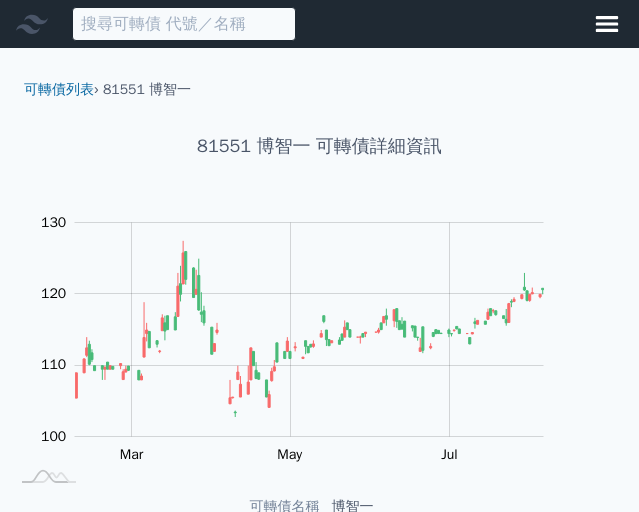 click at bounding box center (184, 24) 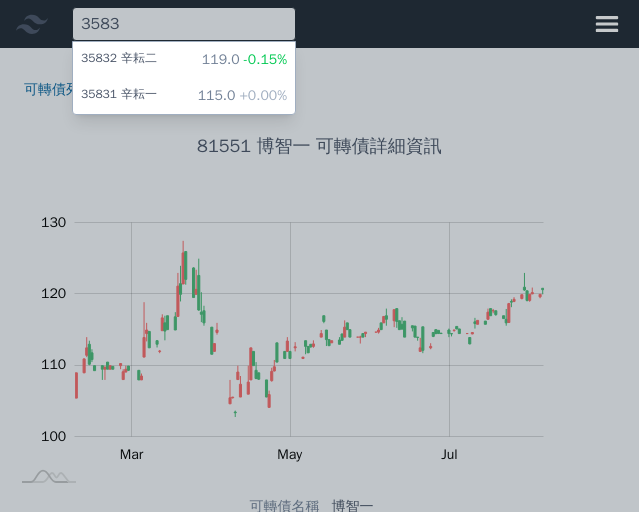 type on "3583" 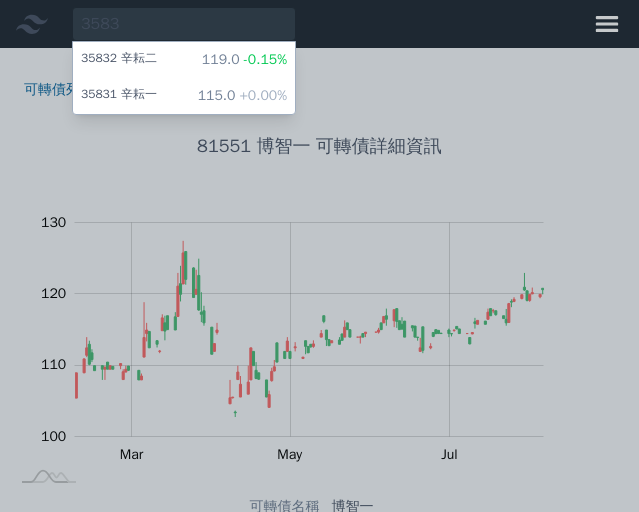 click on "35832 辛耘二
119.0 -0.15%" at bounding box center (184, 60) 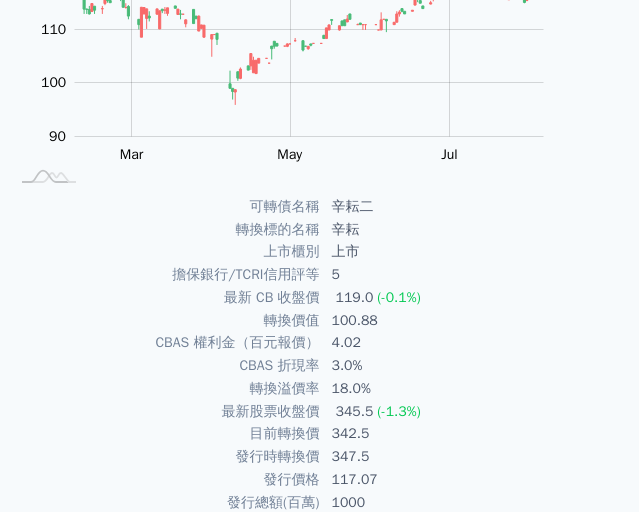 scroll, scrollTop: 0, scrollLeft: 0, axis: both 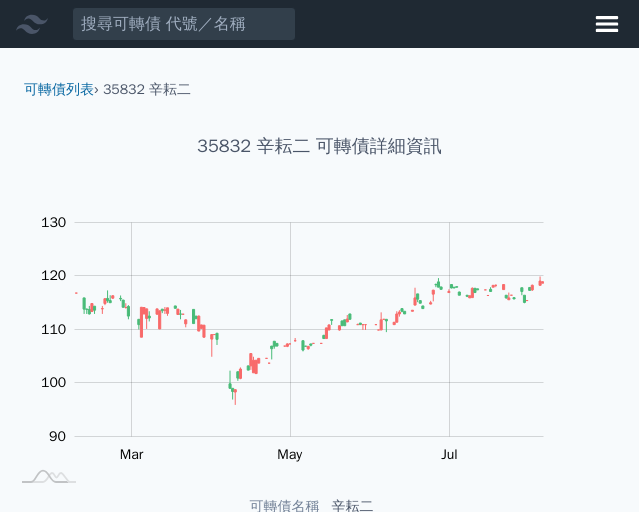 click on "[NUMBER] [LAST]" at bounding box center [319, 74] 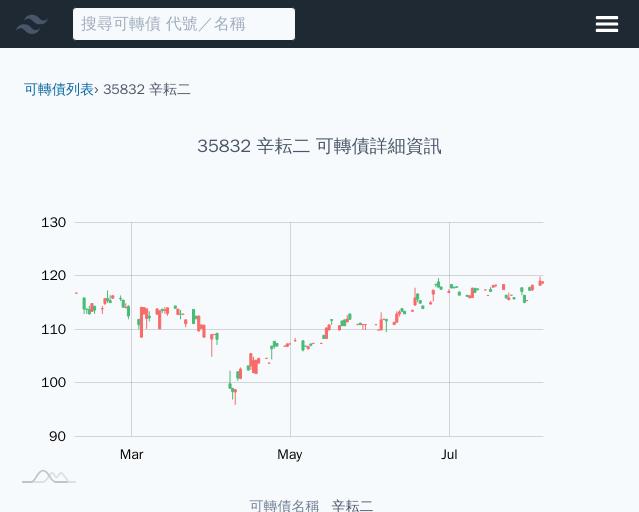 click at bounding box center [184, 24] 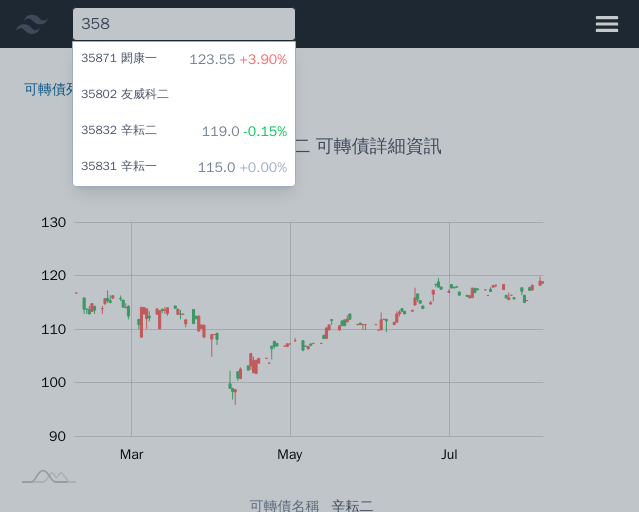 type on "358" 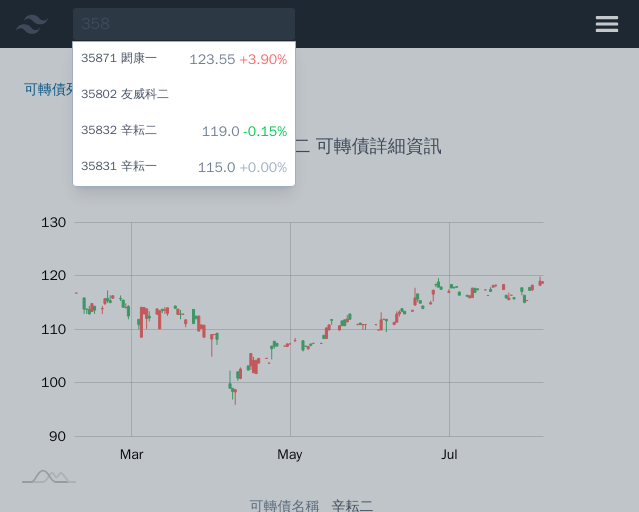 drag, startPoint x: 177, startPoint y: 177, endPoint x: 189, endPoint y: 176, distance: 12.0415945 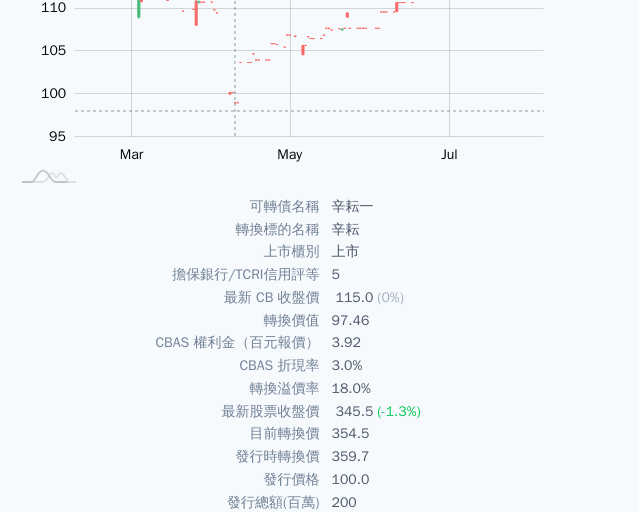 scroll, scrollTop: 0, scrollLeft: 0, axis: both 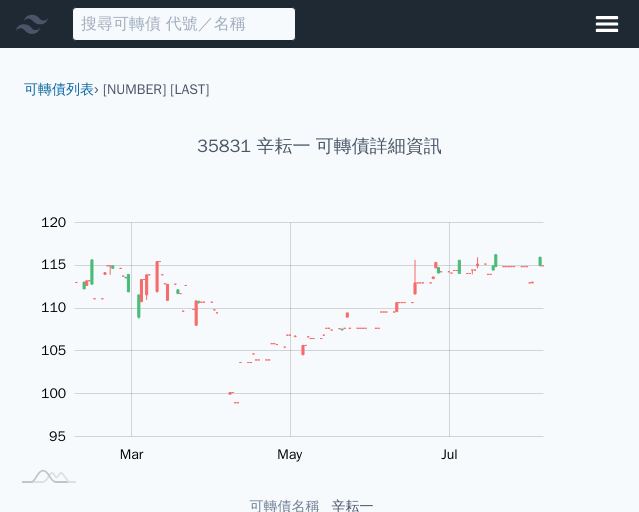 click at bounding box center (184, 24) 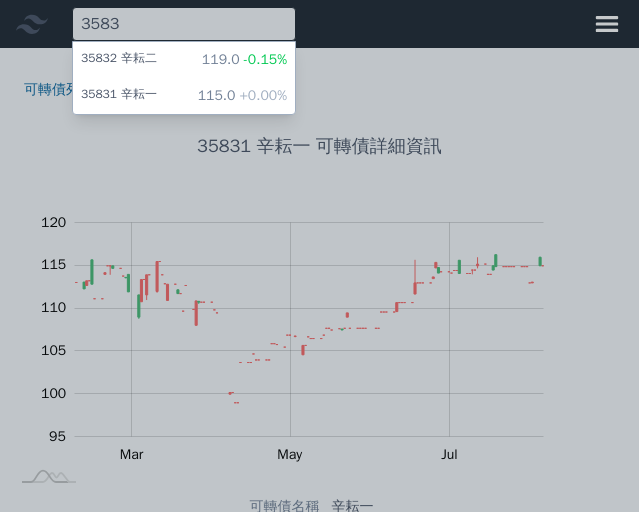 type on "3583" 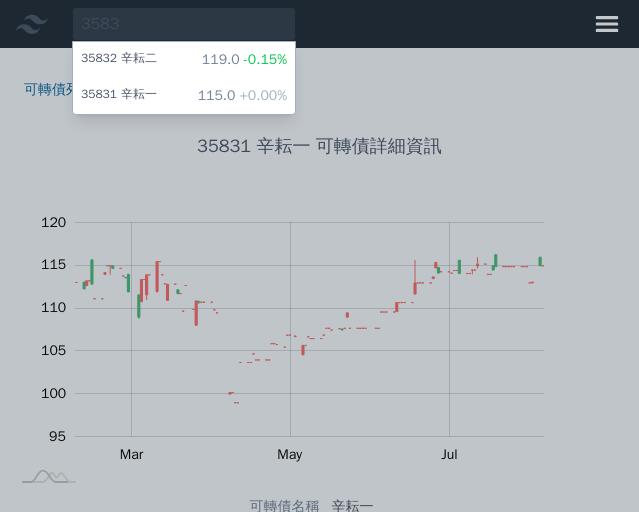 click on "35832 辛耘二" at bounding box center (119, 60) 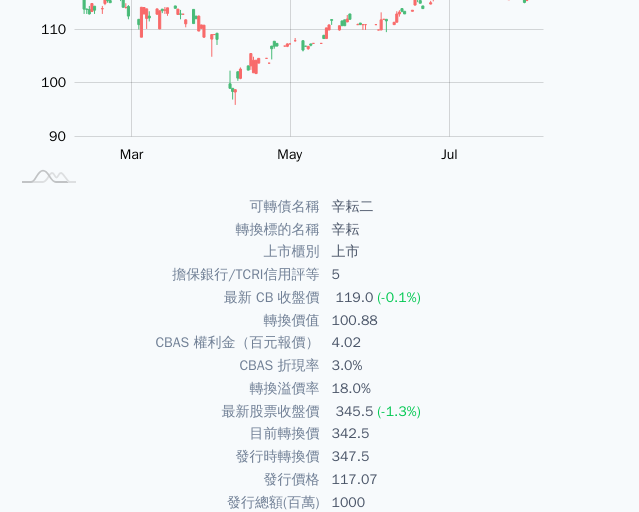 scroll, scrollTop: 0, scrollLeft: 0, axis: both 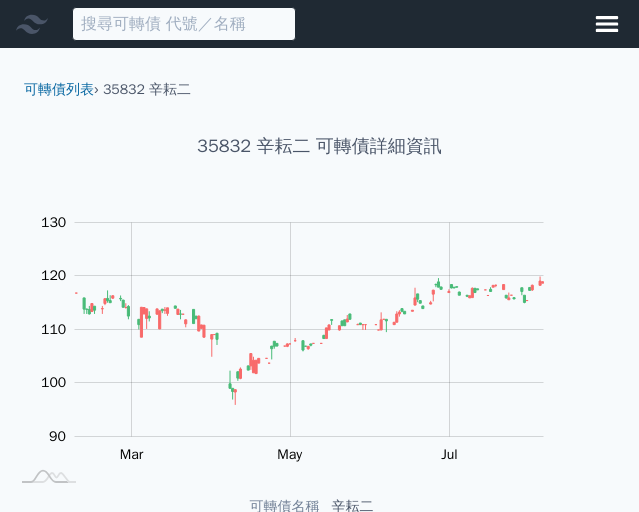 click at bounding box center (184, 24) 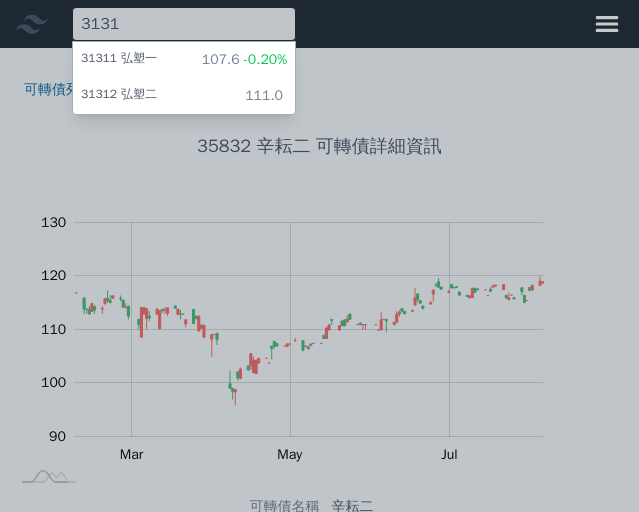 type on "3131" 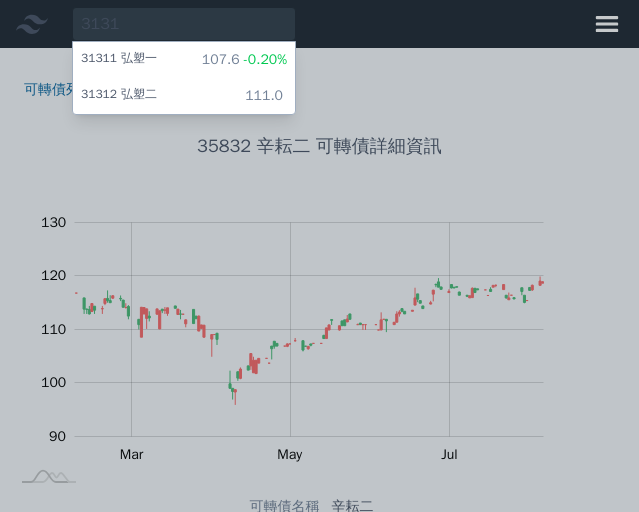 click on "[NUMBER] [LAST]" at bounding box center (119, 60) 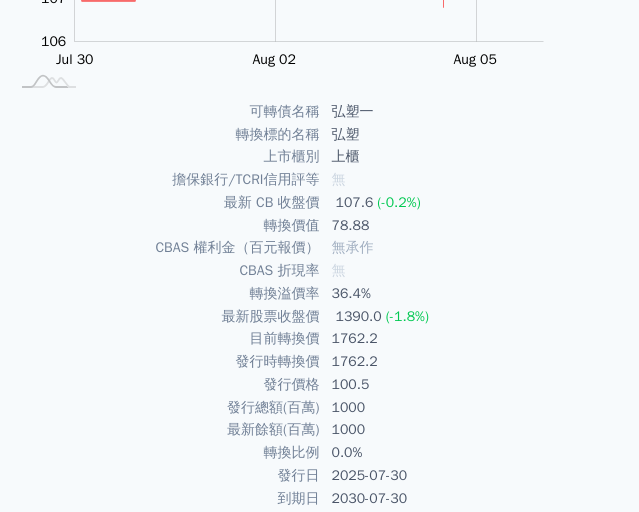 scroll, scrollTop: 0, scrollLeft: 0, axis: both 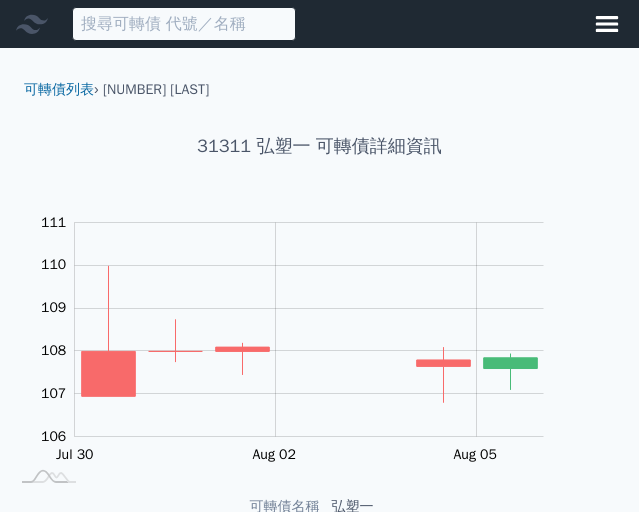click at bounding box center [184, 24] 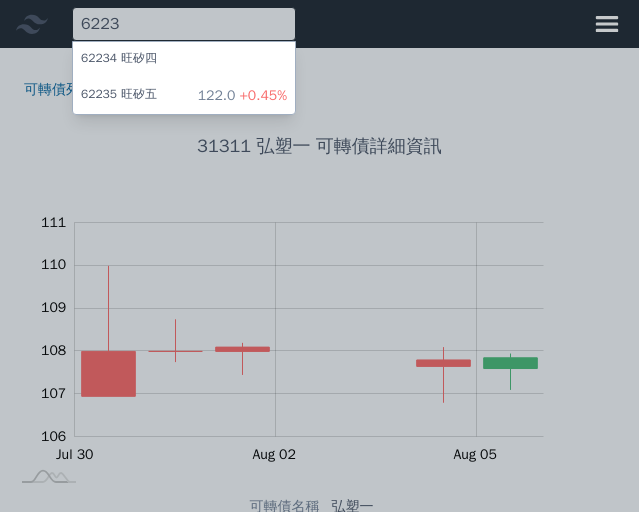 type on "6223" 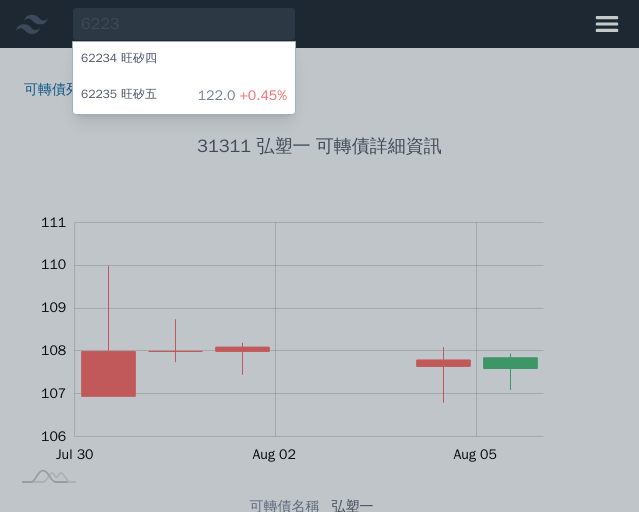 click on "122.0 +0.45%" at bounding box center [242, 96] 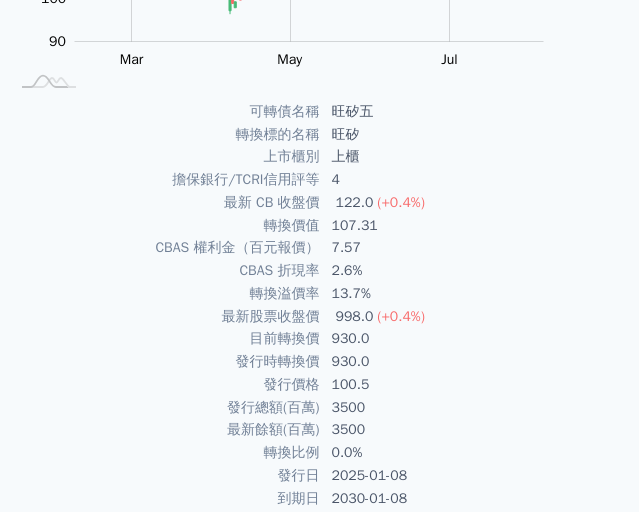 scroll, scrollTop: 0, scrollLeft: 0, axis: both 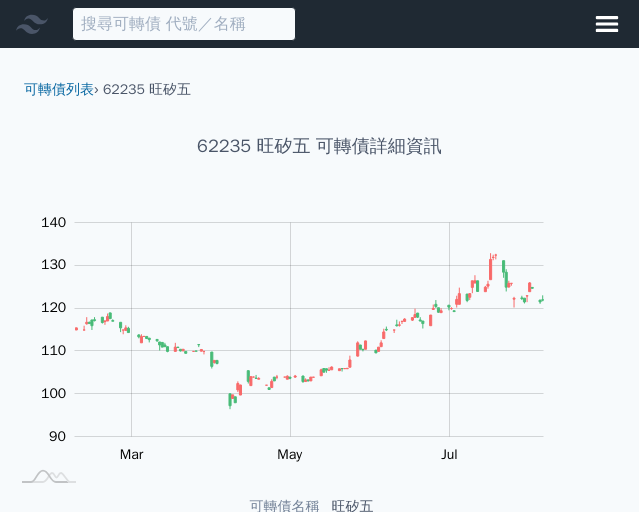click at bounding box center (184, 24) 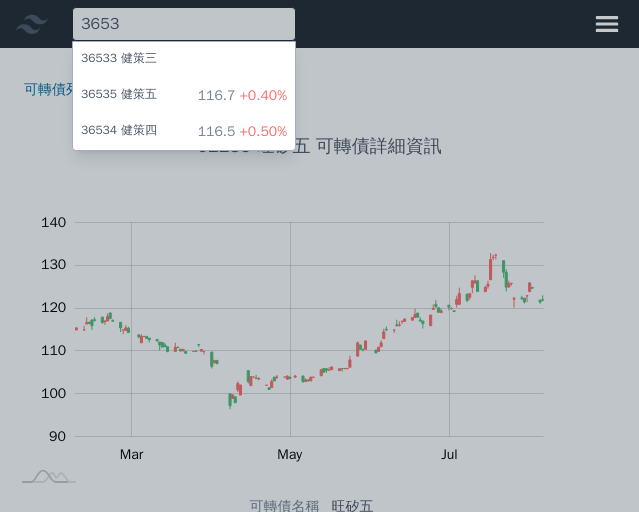 type on "3653" 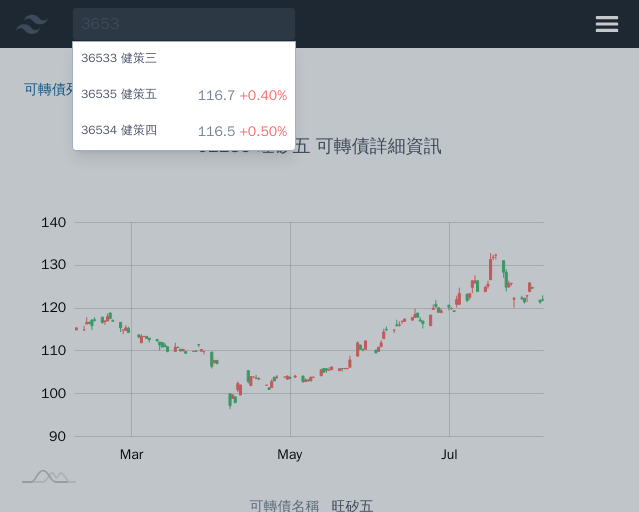 click on "[NUMBER] [LAST]
116.7 +0.40%" at bounding box center [184, 96] 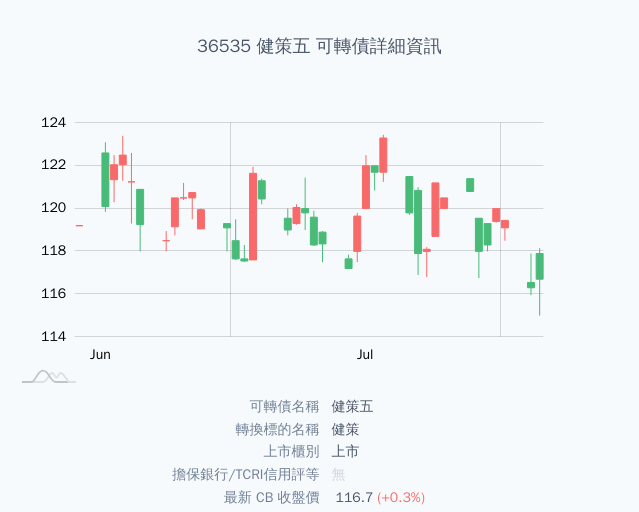 scroll, scrollTop: 0, scrollLeft: 0, axis: both 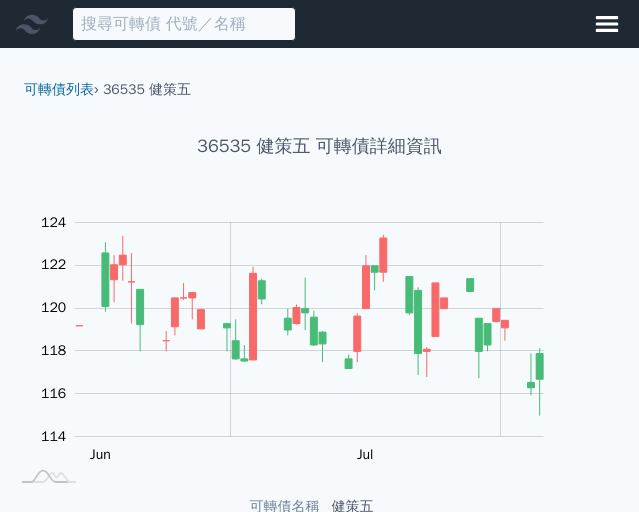 drag, startPoint x: 247, startPoint y: 33, endPoint x: 260, endPoint y: 36, distance: 13.341664 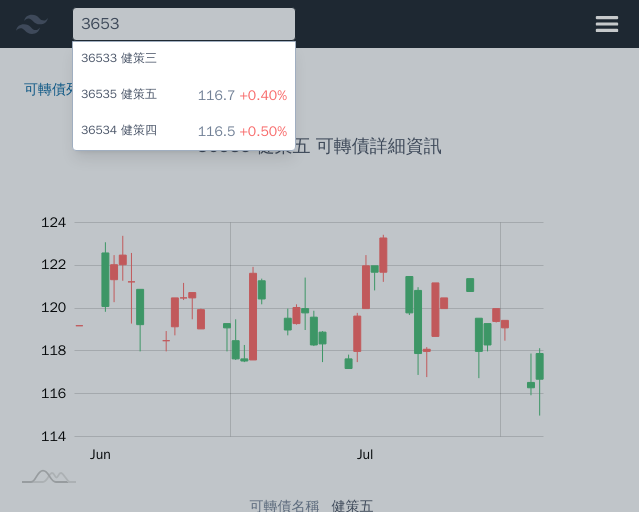type on "3653" 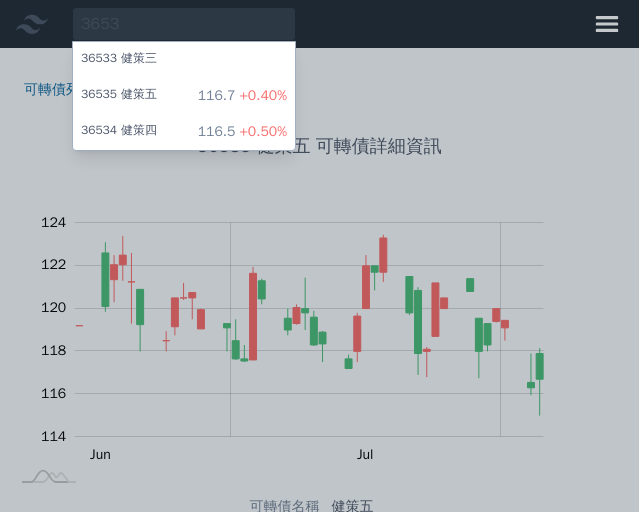 click on "[NUMBER] [LAST]" at bounding box center [119, 132] 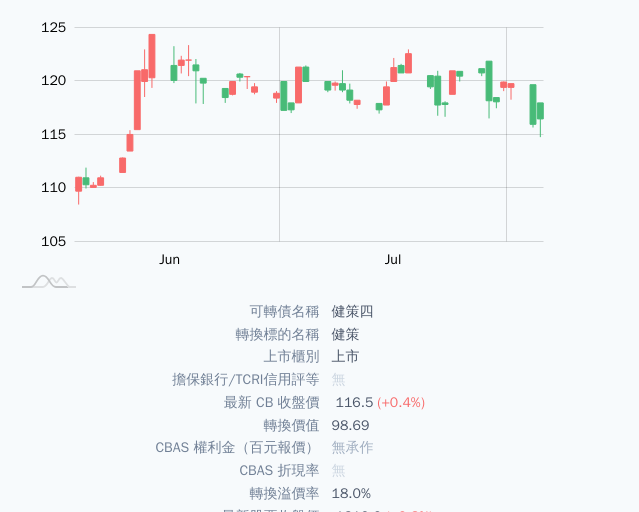 scroll, scrollTop: 0, scrollLeft: 0, axis: both 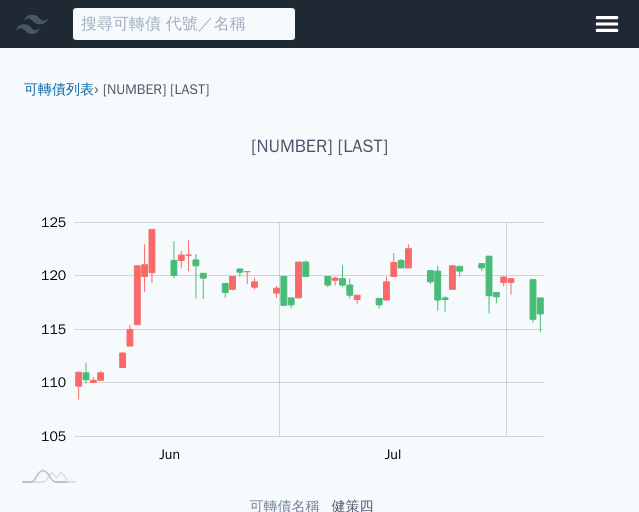 click at bounding box center (184, 24) 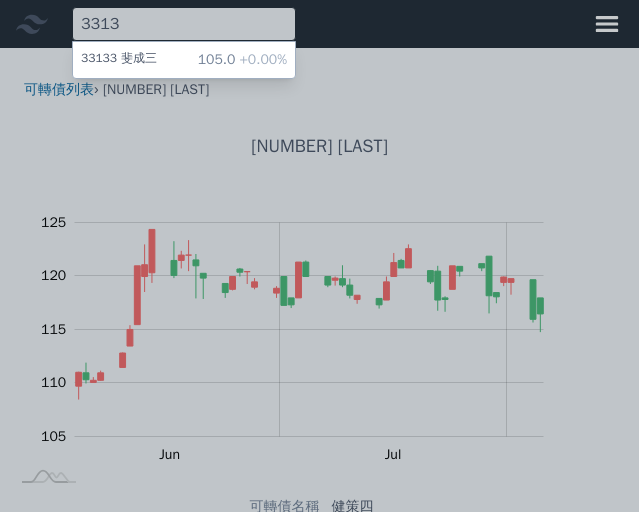 type on "3313" 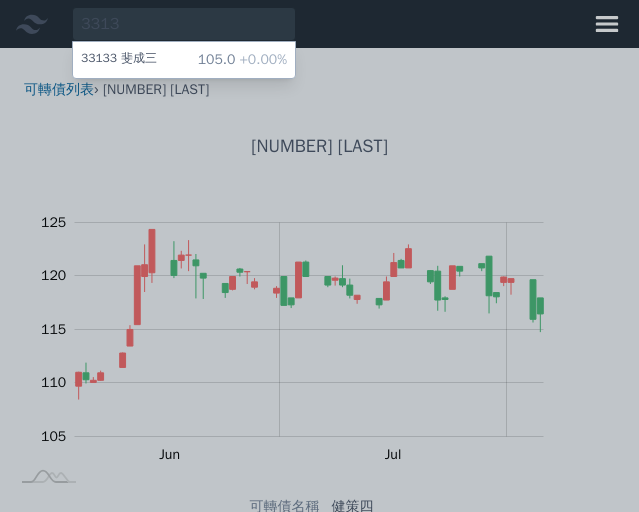 click on "105.0 +0.00%" at bounding box center [242, 60] 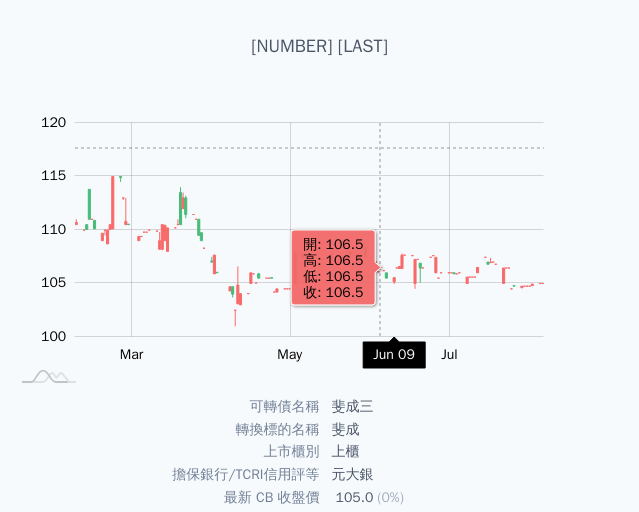 scroll, scrollTop: 0, scrollLeft: 0, axis: both 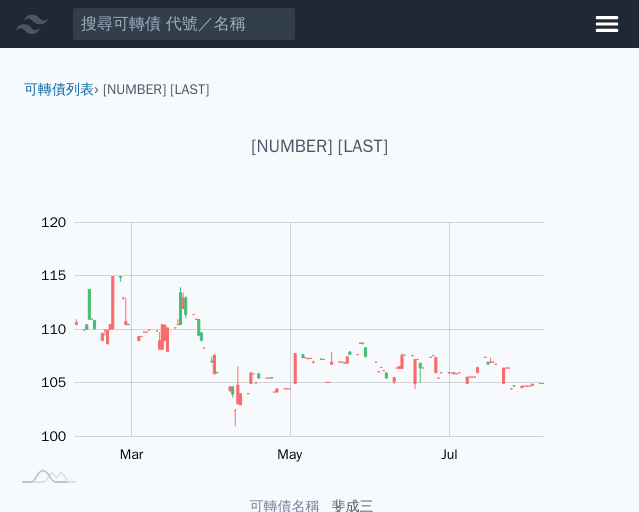 click on "可轉債列表
財務數據" at bounding box center (148, 24) 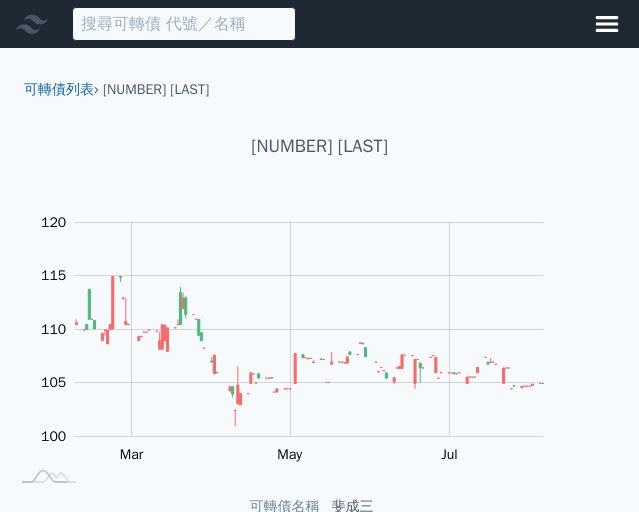 click at bounding box center (184, 24) 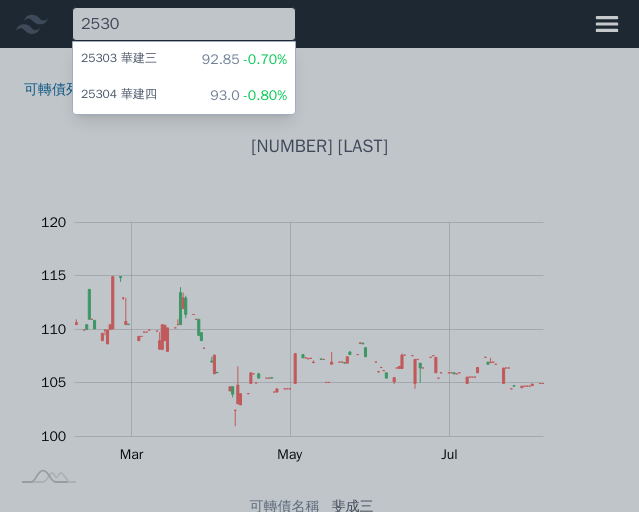 type on "2530" 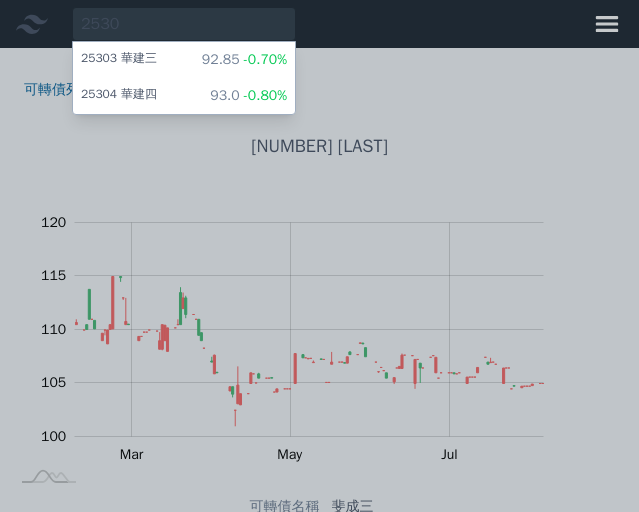 click on "-0.80%" at bounding box center [263, 95] 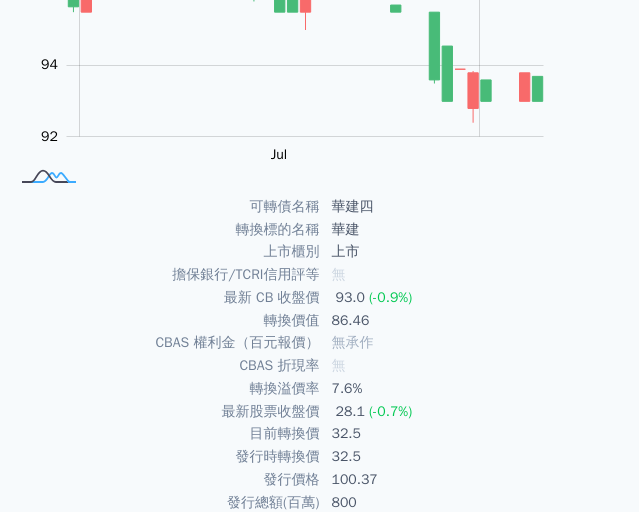 scroll, scrollTop: 0, scrollLeft: 0, axis: both 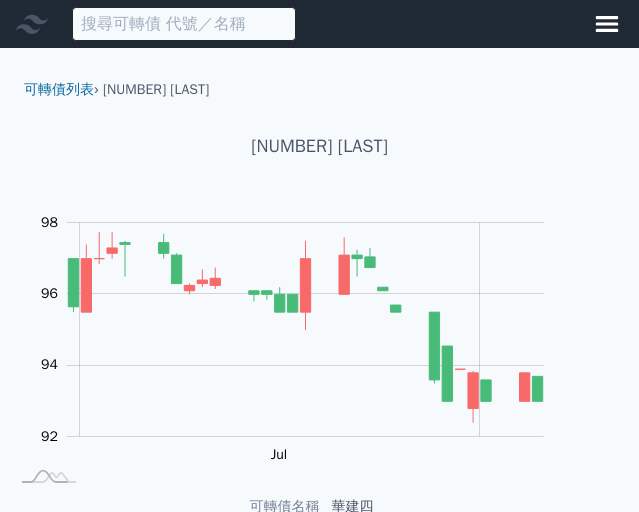 click at bounding box center [184, 24] 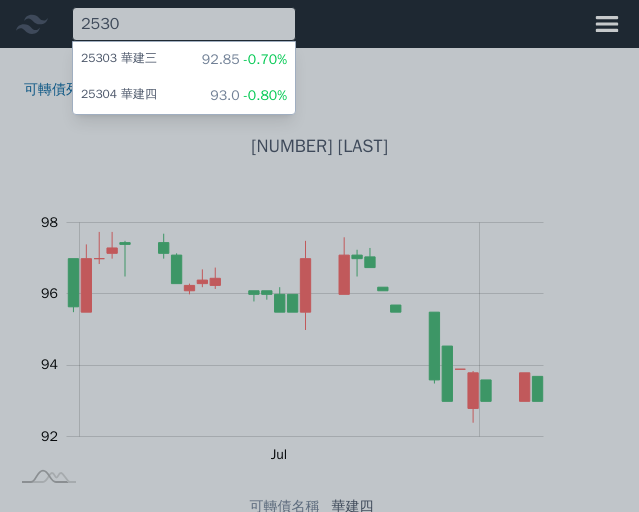 type on "2530" 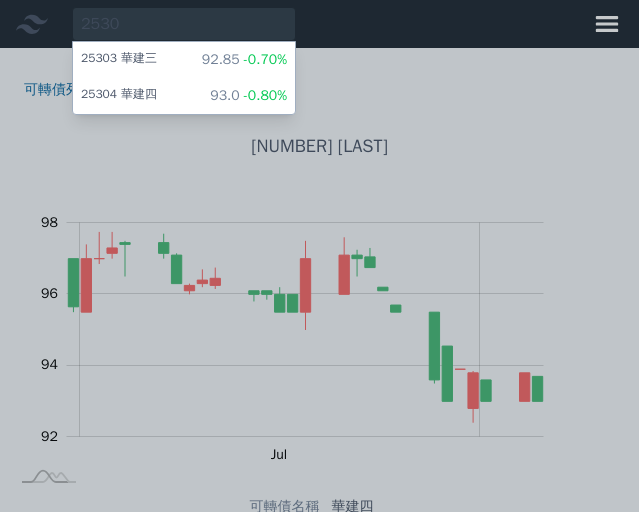 click on "25303 華建三" at bounding box center [119, 60] 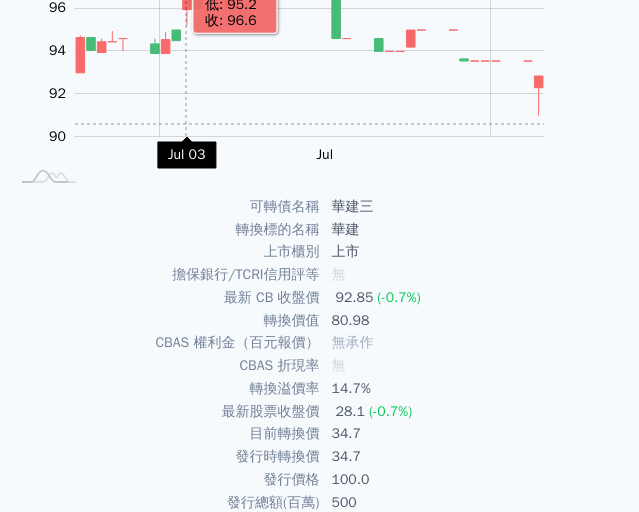 scroll, scrollTop: 0, scrollLeft: 0, axis: both 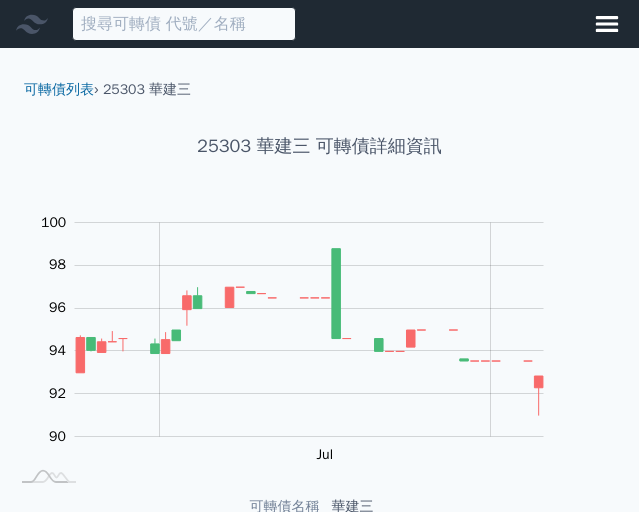 click at bounding box center (184, 24) 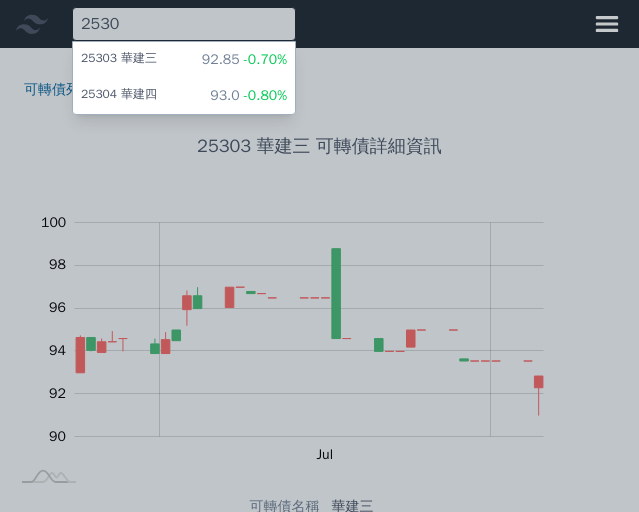type on "2530" 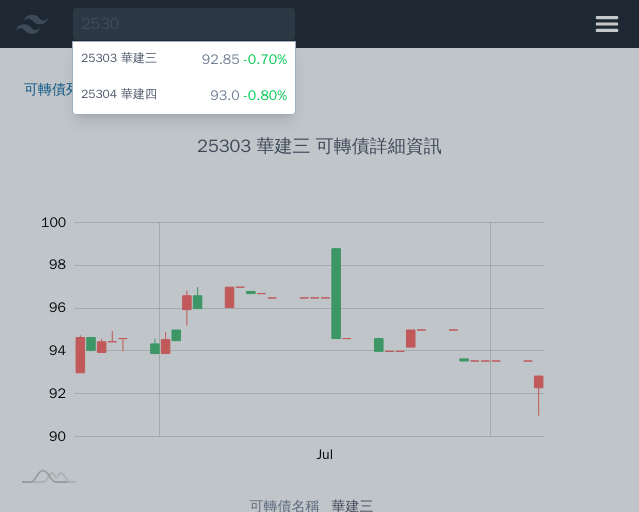 click on "[NUMBER] [LAST]" at bounding box center [119, 96] 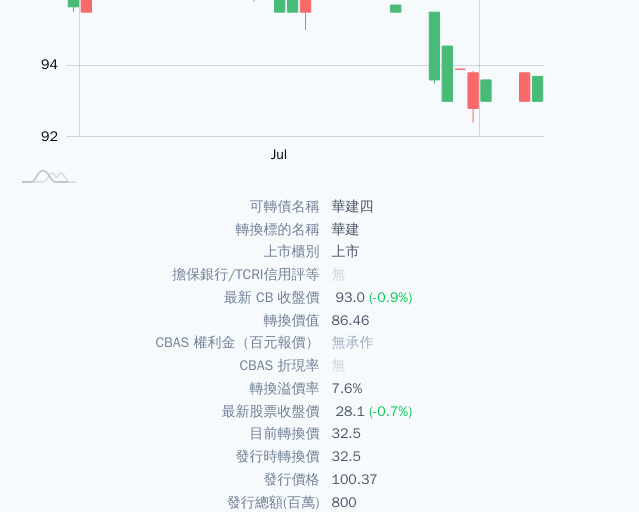 scroll, scrollTop: 0, scrollLeft: 0, axis: both 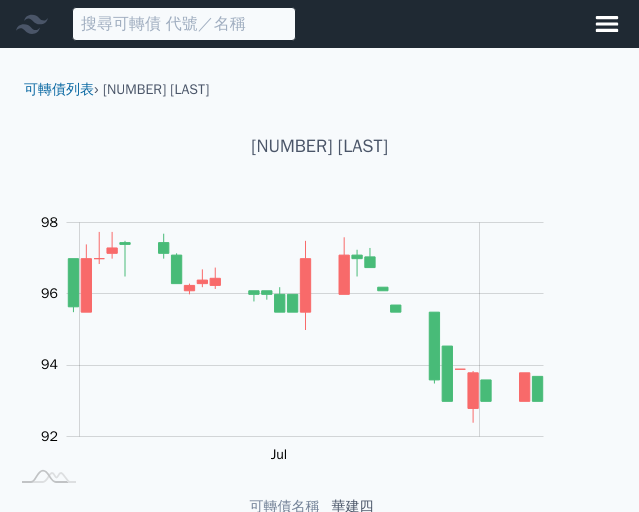 click at bounding box center [184, 24] 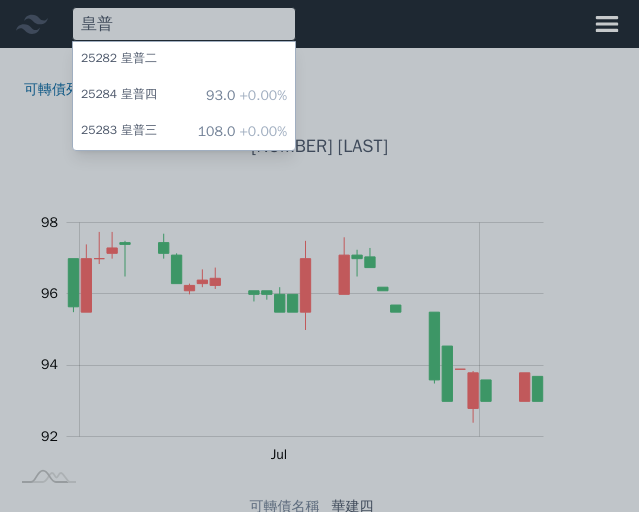 type on "皇普" 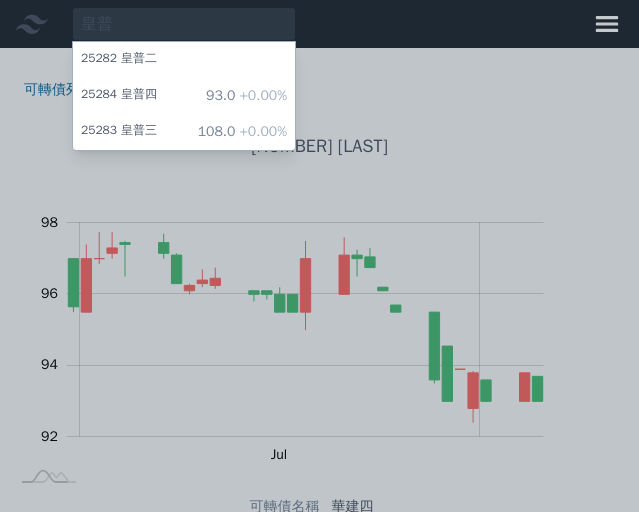 click on "+0.00%" at bounding box center [261, 95] 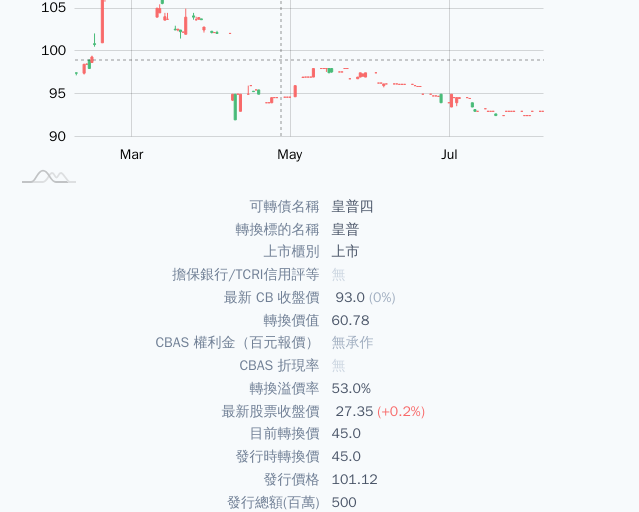 scroll, scrollTop: 0, scrollLeft: 0, axis: both 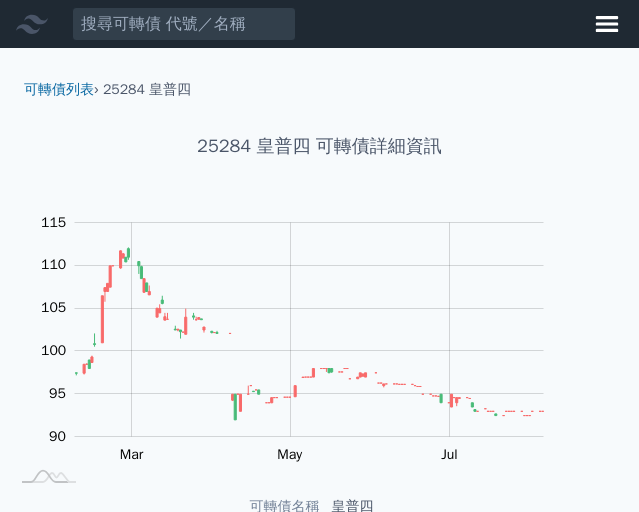 click on "[NUMBER] [LAST]" at bounding box center [319, 74] 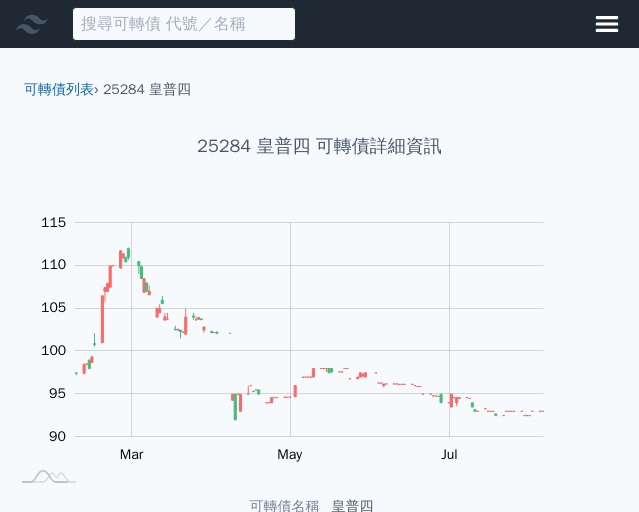 click at bounding box center (184, 24) 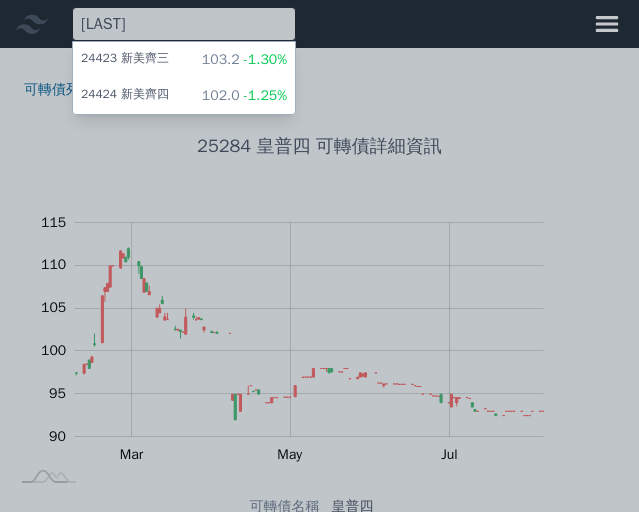 type on "[LAST]" 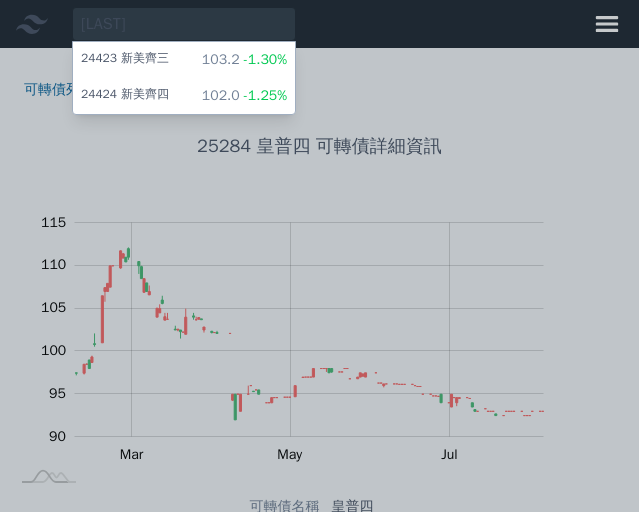 click on "103.2 -1.30%" at bounding box center [244, 60] 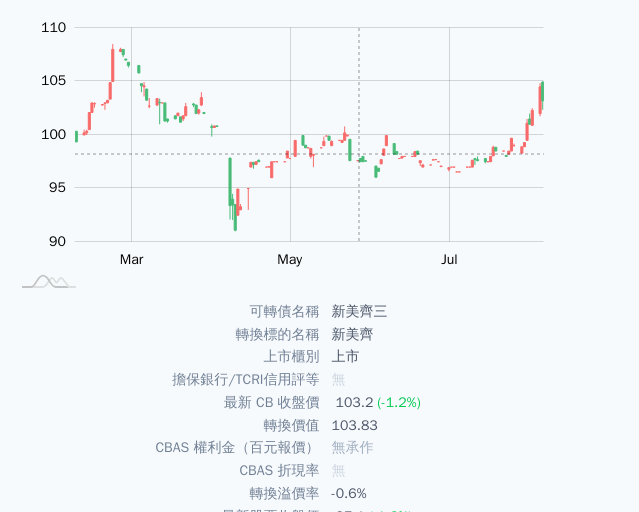 scroll, scrollTop: 0, scrollLeft: 0, axis: both 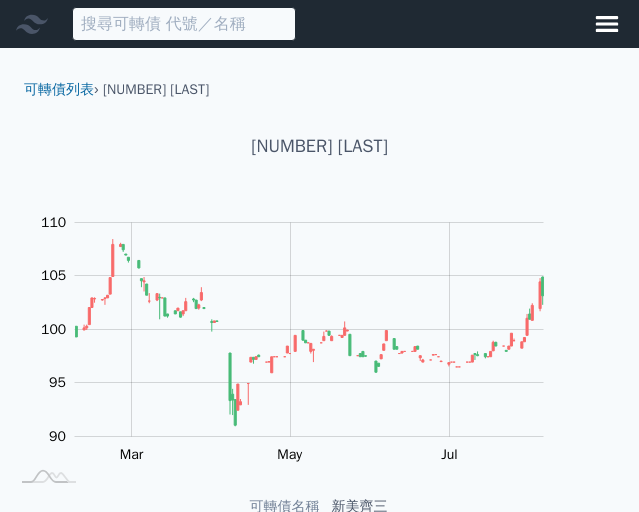 click at bounding box center (184, 24) 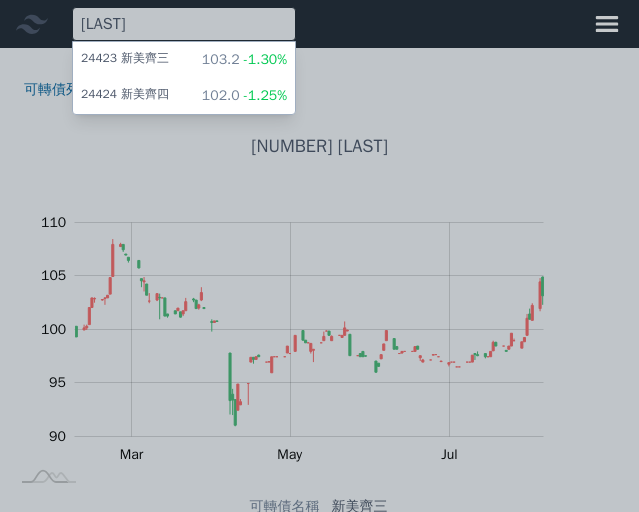 type on "[LAST]" 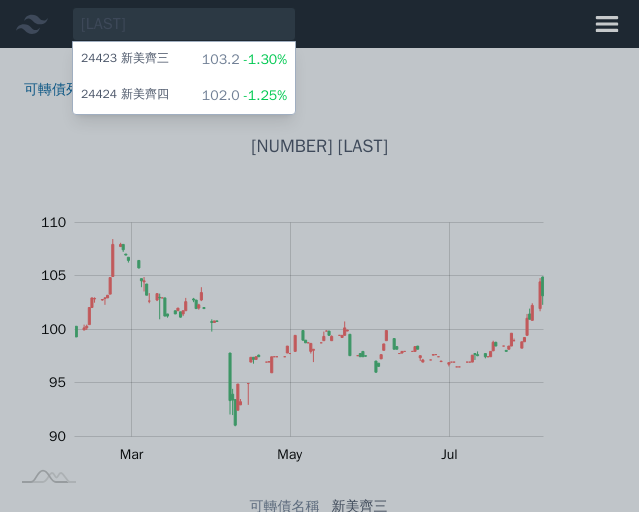 click on "102.0 -1.25%" at bounding box center [244, 96] 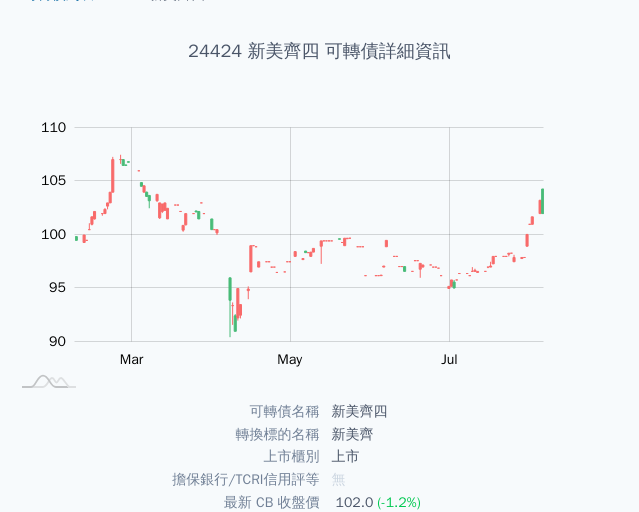 scroll, scrollTop: 0, scrollLeft: 0, axis: both 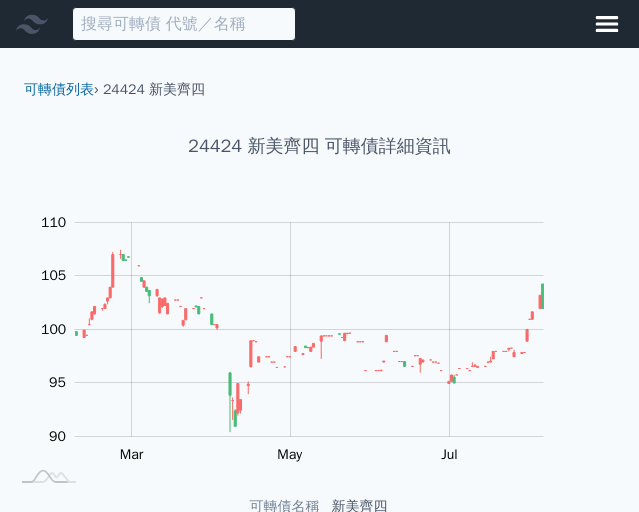 click at bounding box center (184, 24) 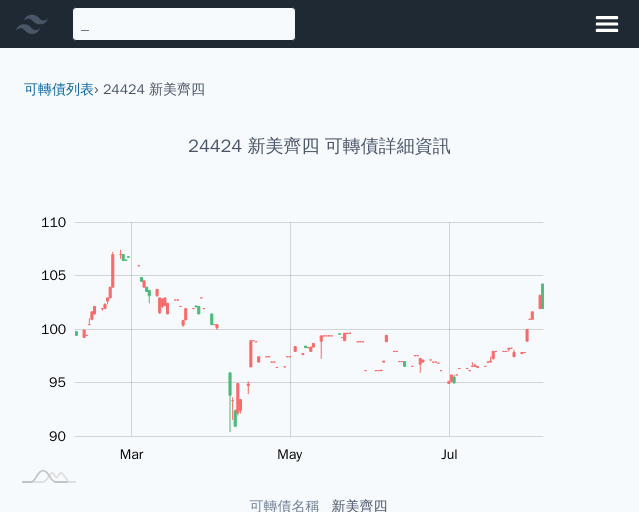 type on "欣" 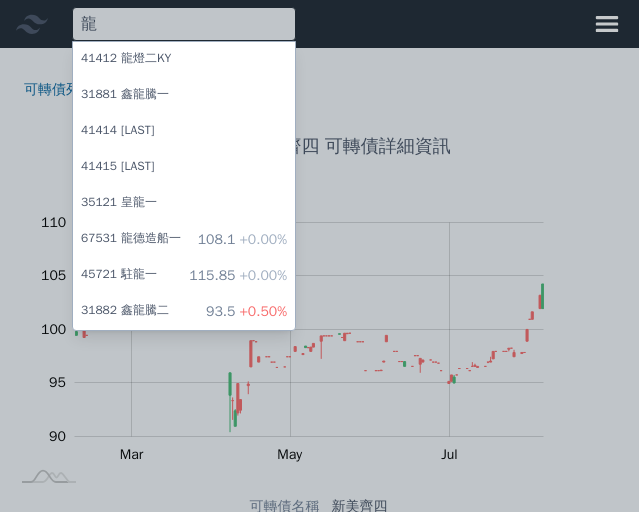 type on "龍" 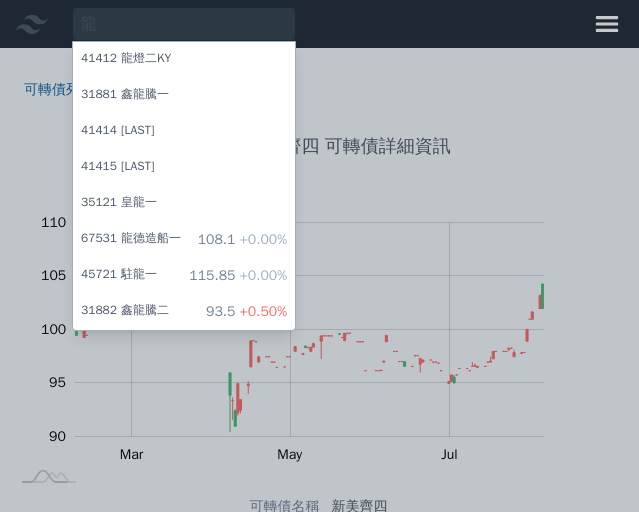 click on "93.5 +0.50%" at bounding box center (246, 312) 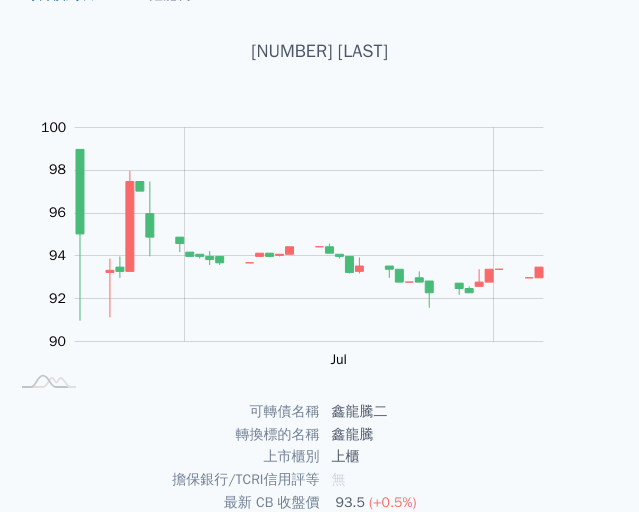 scroll, scrollTop: 0, scrollLeft: 0, axis: both 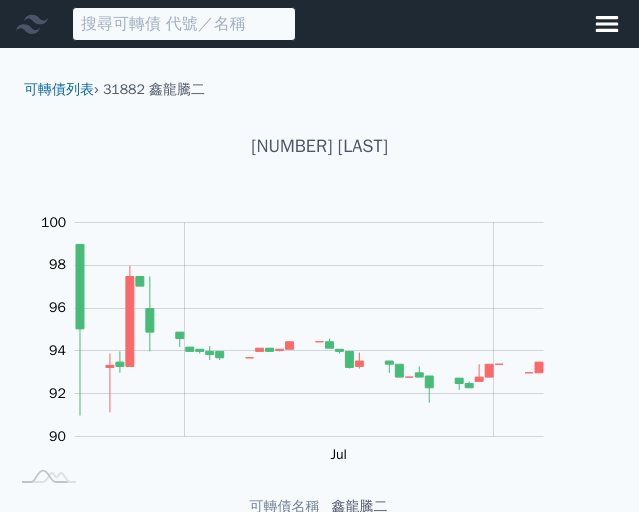 click at bounding box center [184, 24] 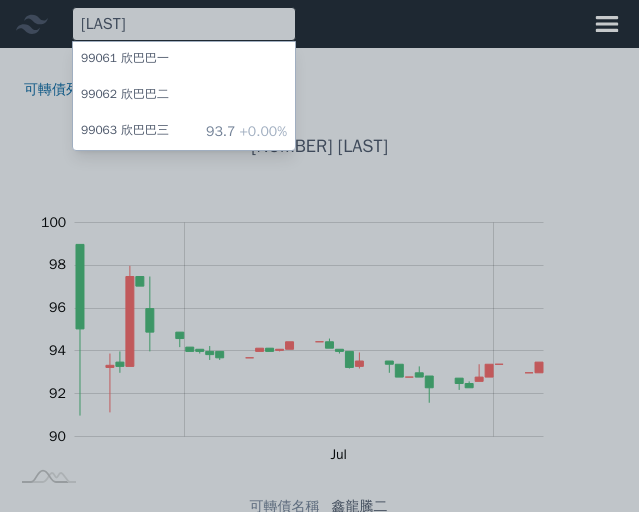type on "[LAST]" 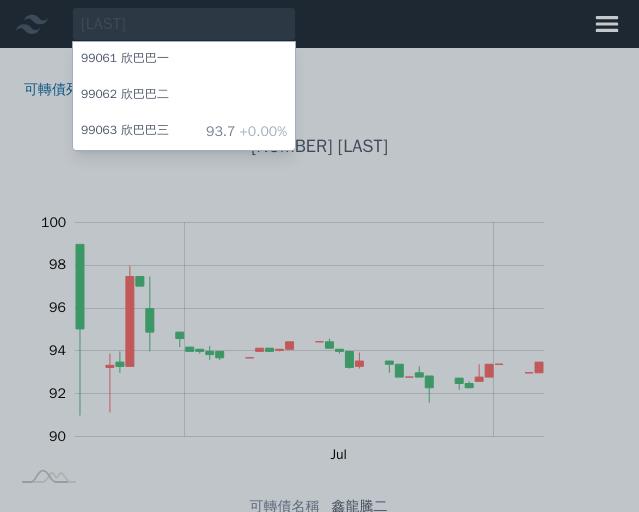click on "[NUMBER] [LAST]" at bounding box center [125, 132] 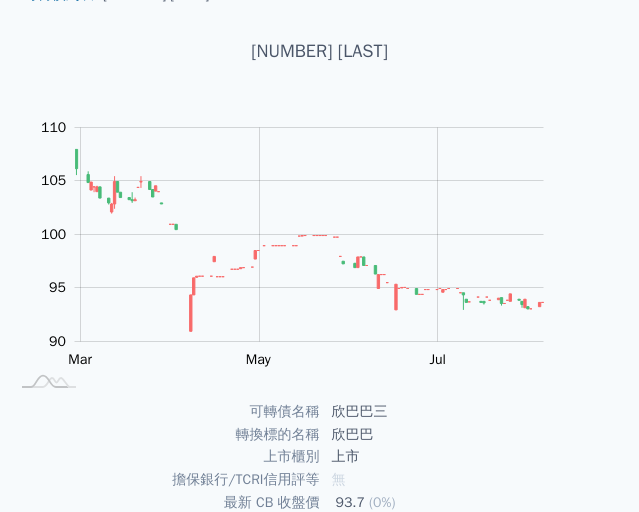 scroll, scrollTop: 0, scrollLeft: 0, axis: both 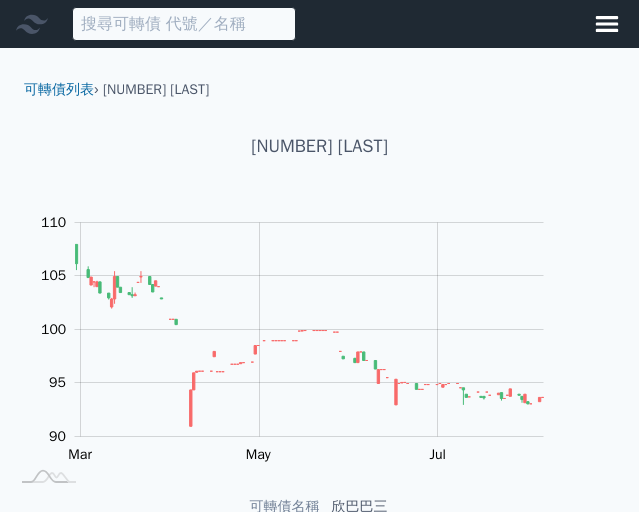 click at bounding box center (184, 24) 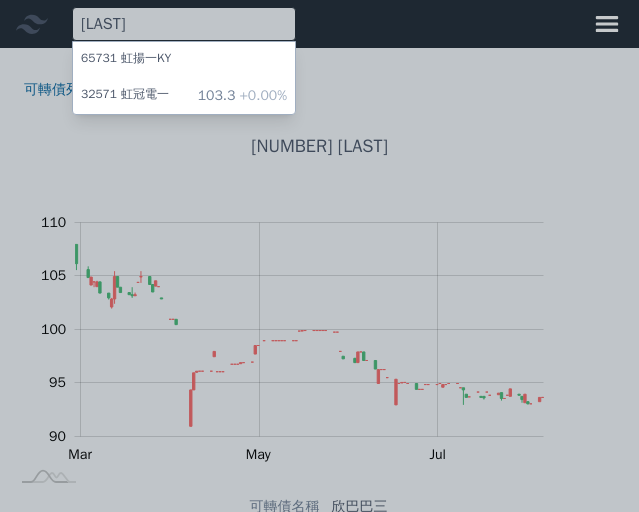 type on "[LAST]" 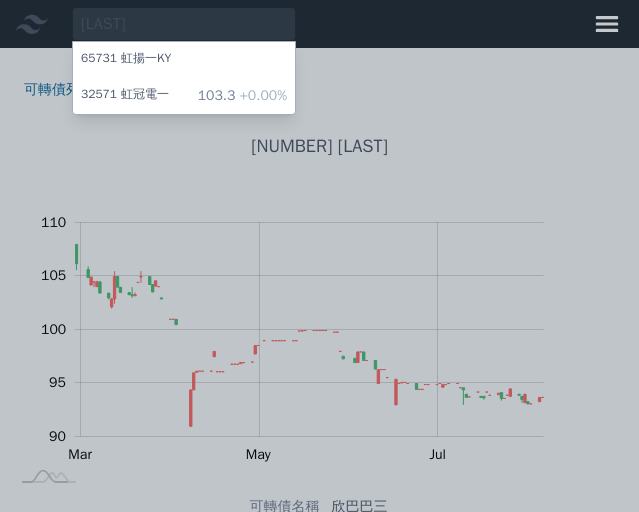 click on "103.3 +0.00%" at bounding box center (242, 96) 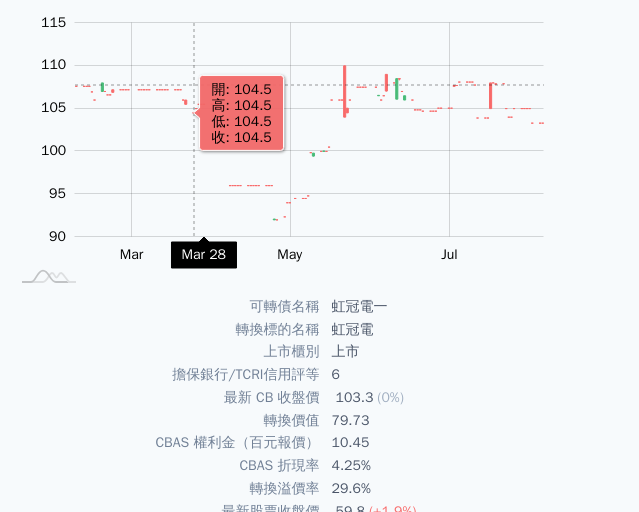 scroll, scrollTop: 0, scrollLeft: 0, axis: both 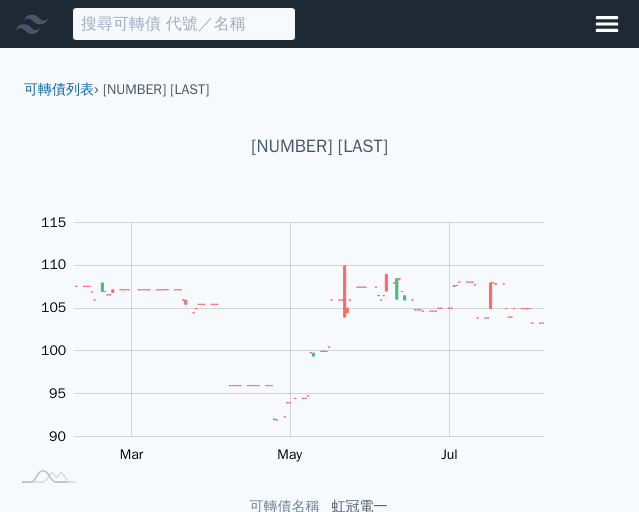 click at bounding box center [184, 24] 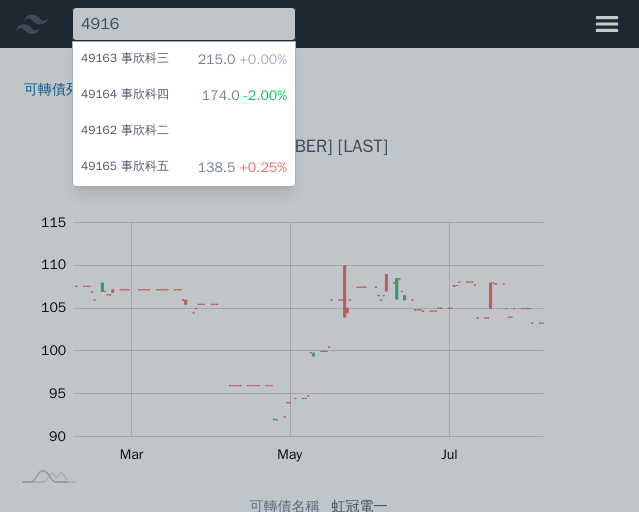 type on "4916" 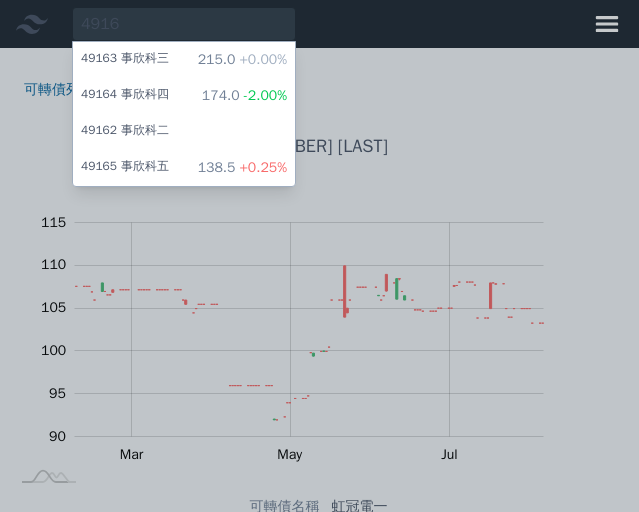 click on "49165 事欣科五" at bounding box center [125, 168] 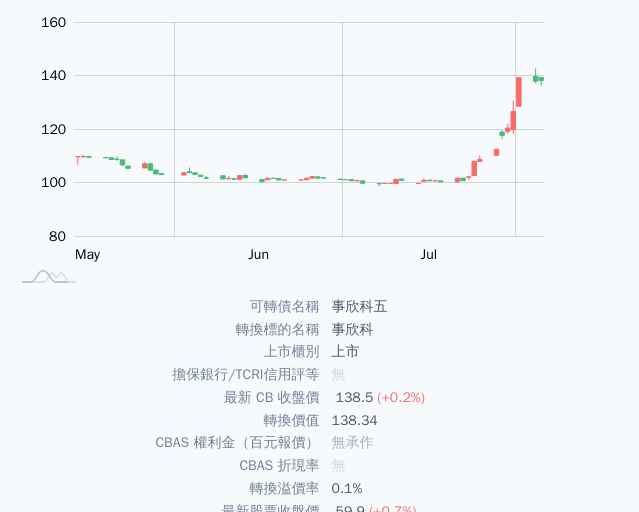scroll, scrollTop: 0, scrollLeft: 0, axis: both 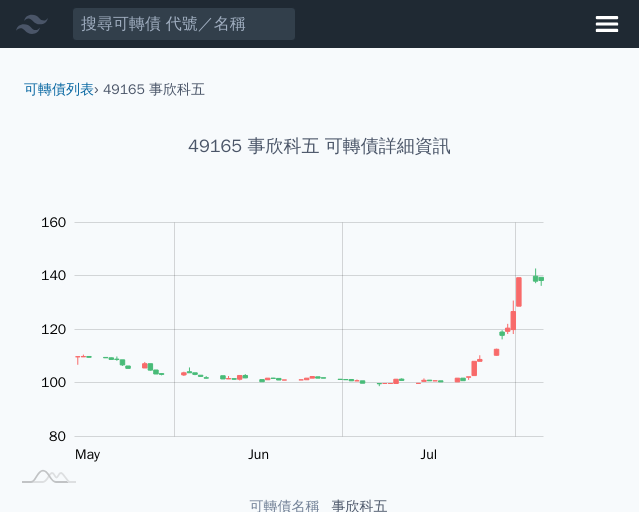 click on "可轉債列表
財務數據" at bounding box center [148, 24] 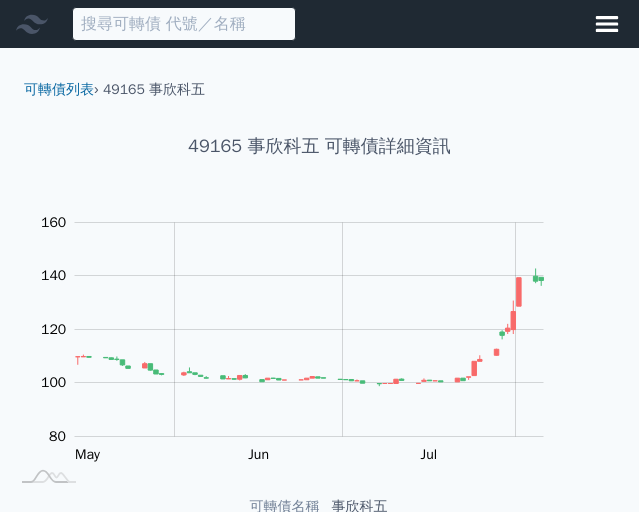 click at bounding box center (184, 24) 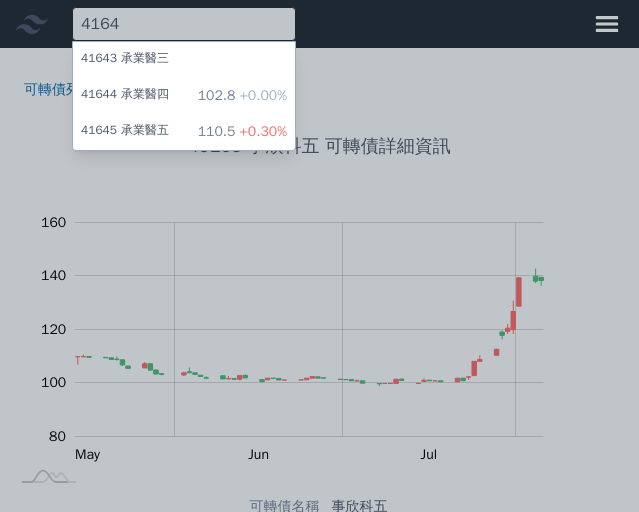 type on "4164" 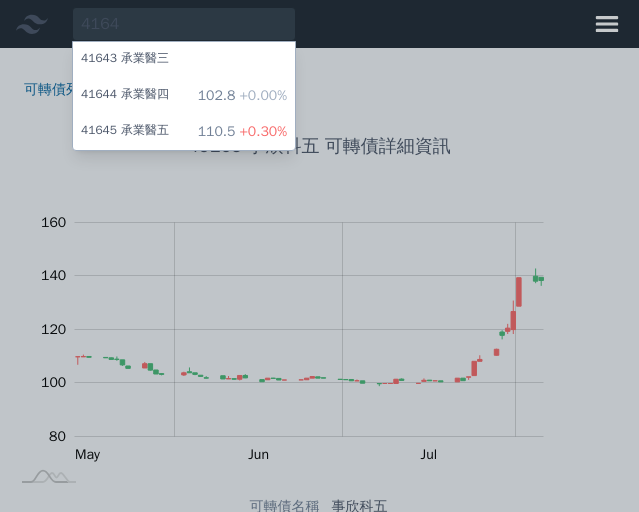 click on "+0.30%" at bounding box center (261, 131) 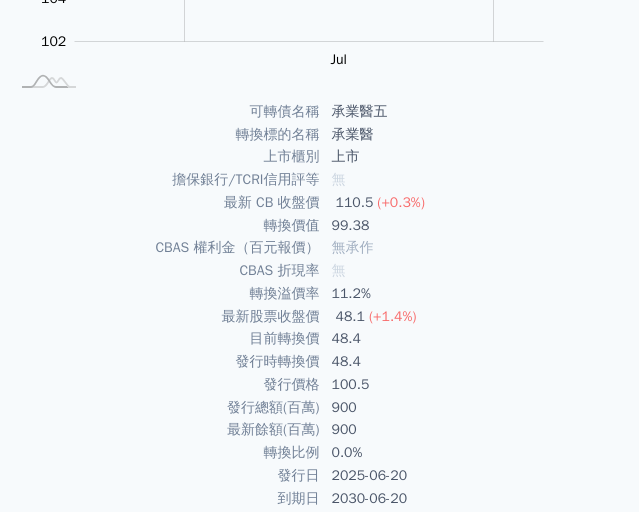 scroll, scrollTop: 0, scrollLeft: 0, axis: both 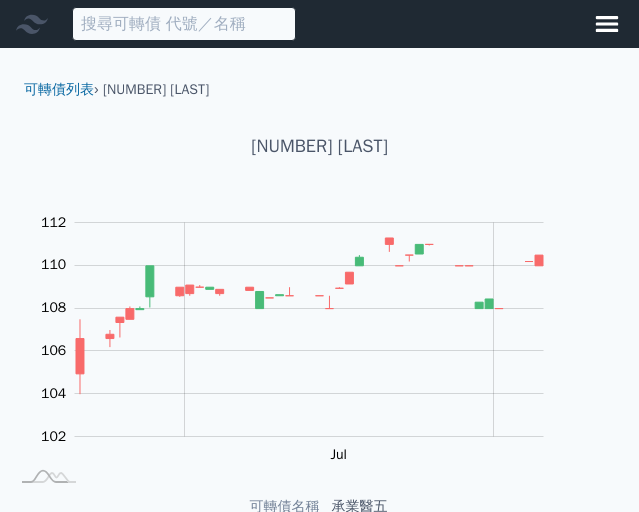 click at bounding box center [184, 24] 